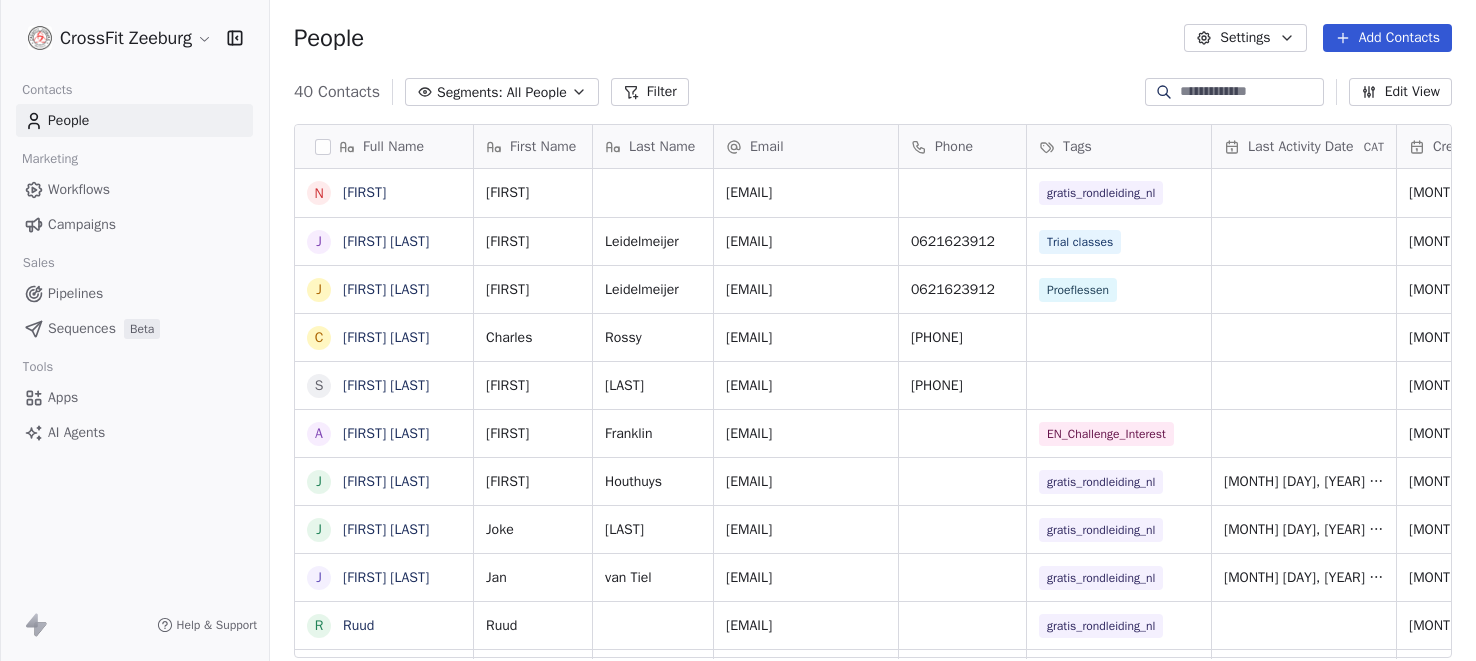 scroll, scrollTop: 0, scrollLeft: 0, axis: both 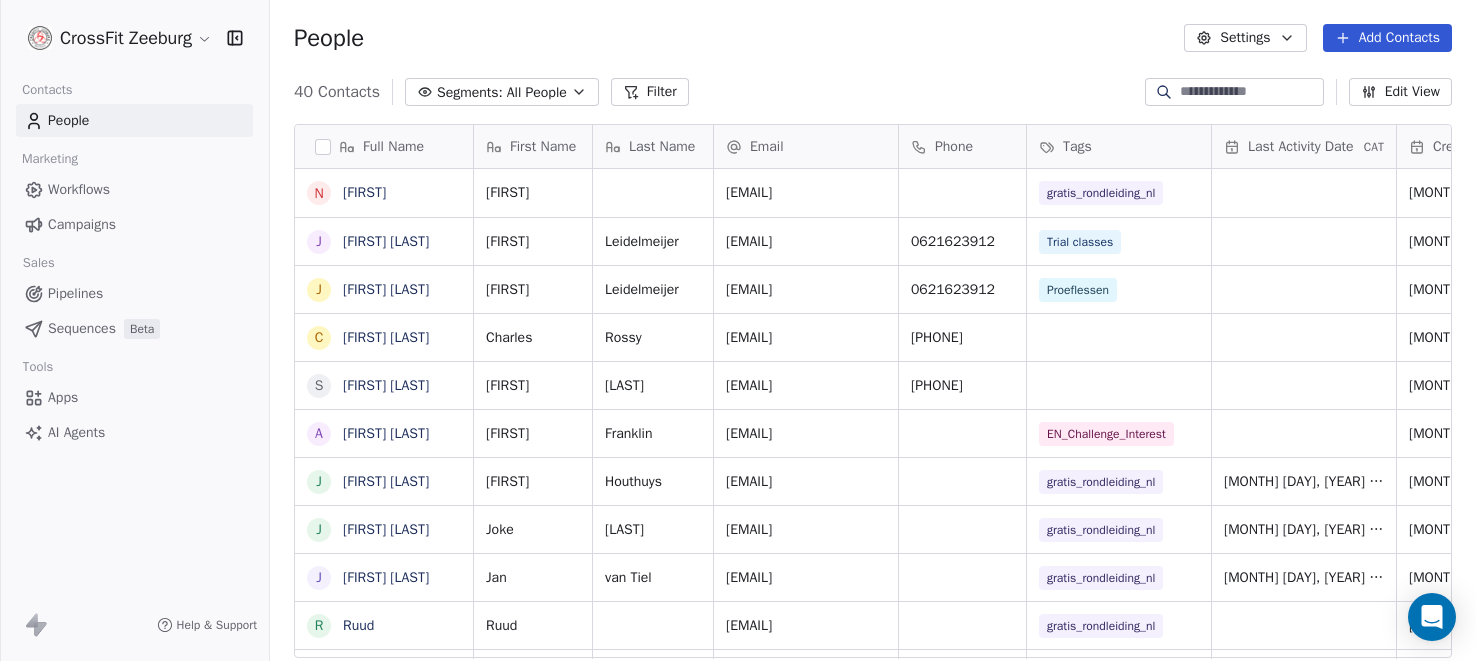 click on "Pipelines" at bounding box center (75, 293) 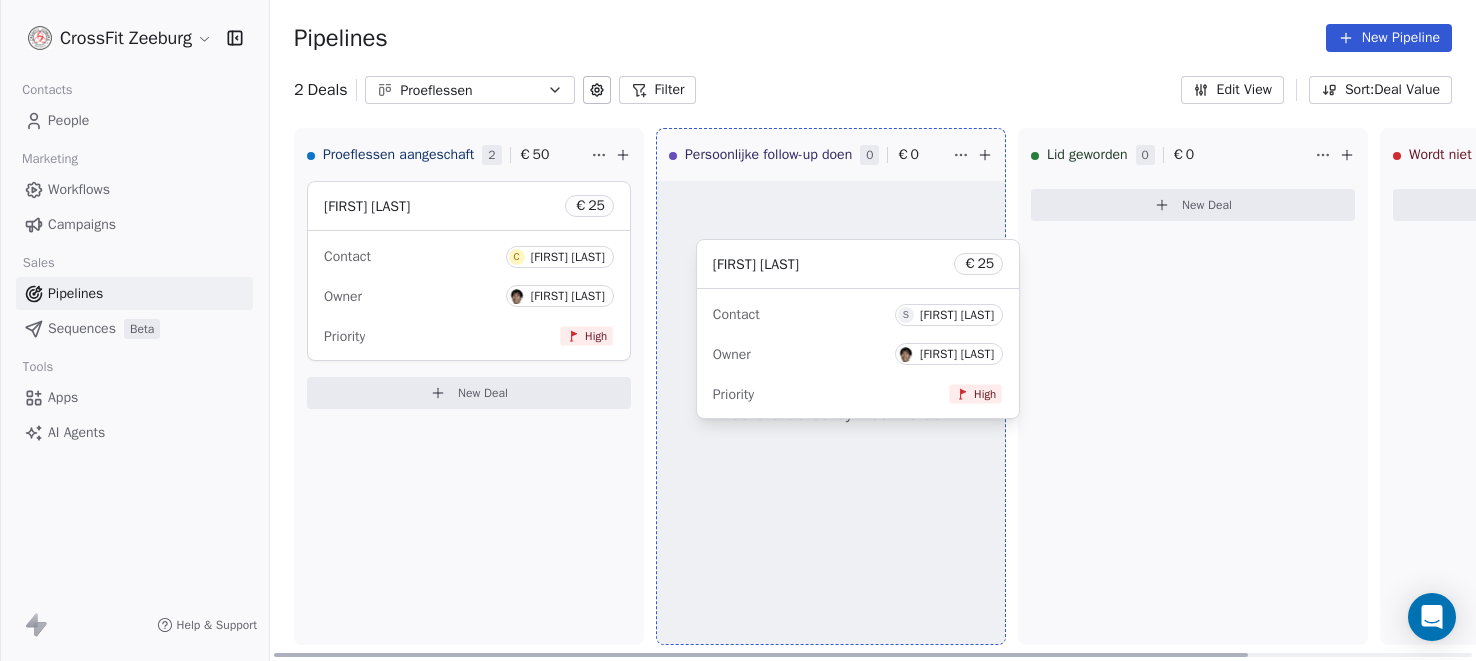 drag, startPoint x: 412, startPoint y: 391, endPoint x: 794, endPoint y: 265, distance: 402.2437 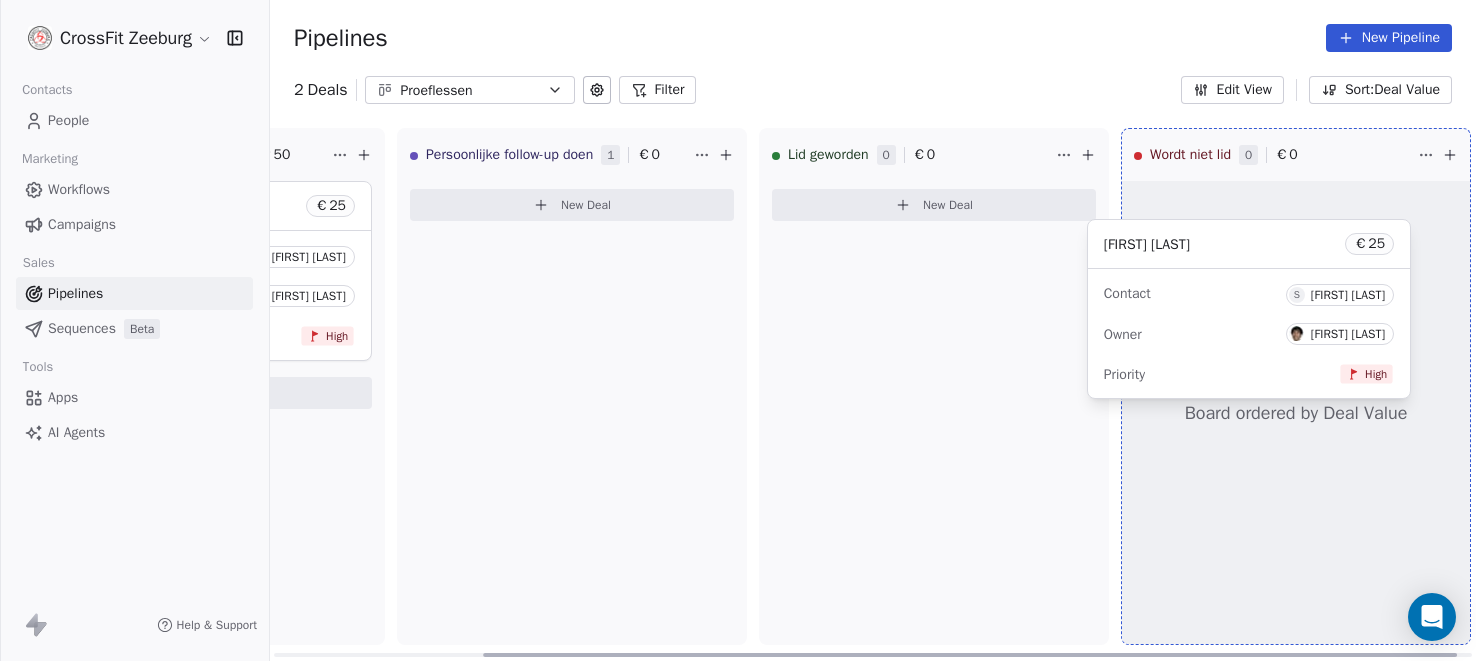 scroll, scrollTop: 0, scrollLeft: 277, axis: horizontal 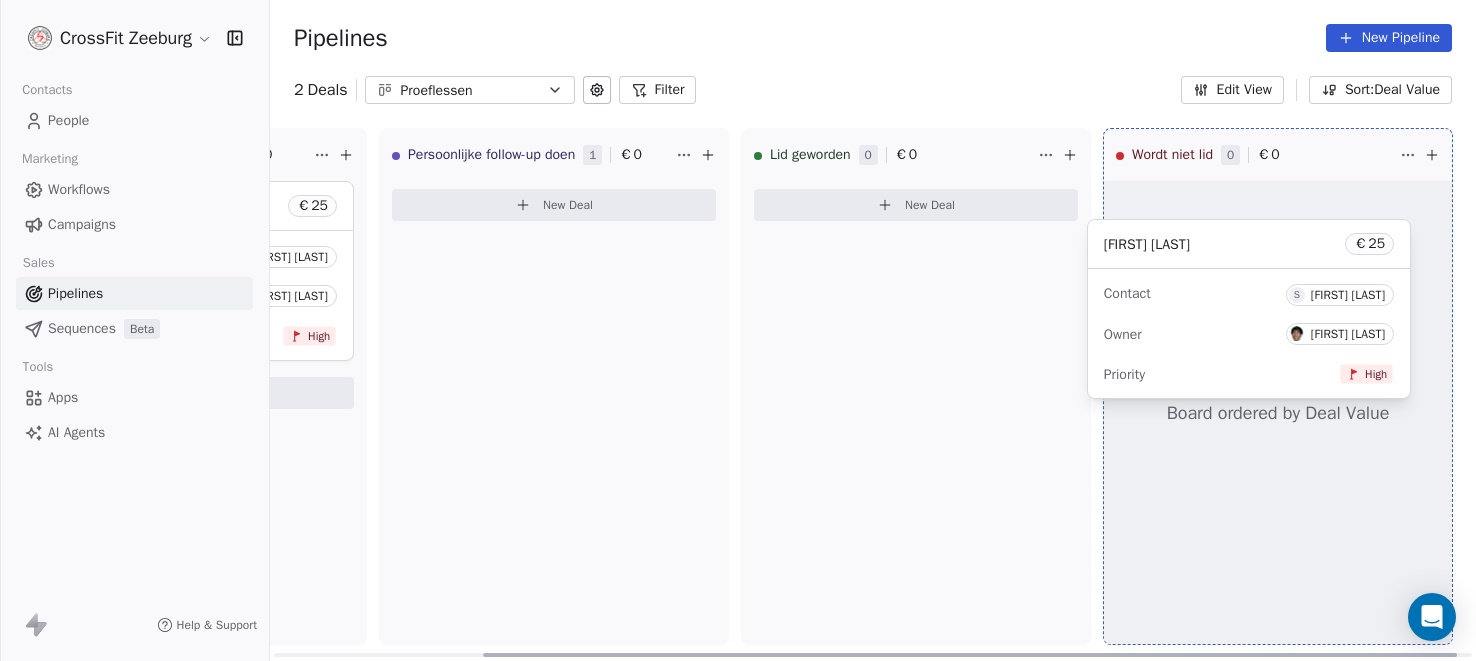 drag, startPoint x: 544, startPoint y: 214, endPoint x: 1285, endPoint y: 257, distance: 742.2466 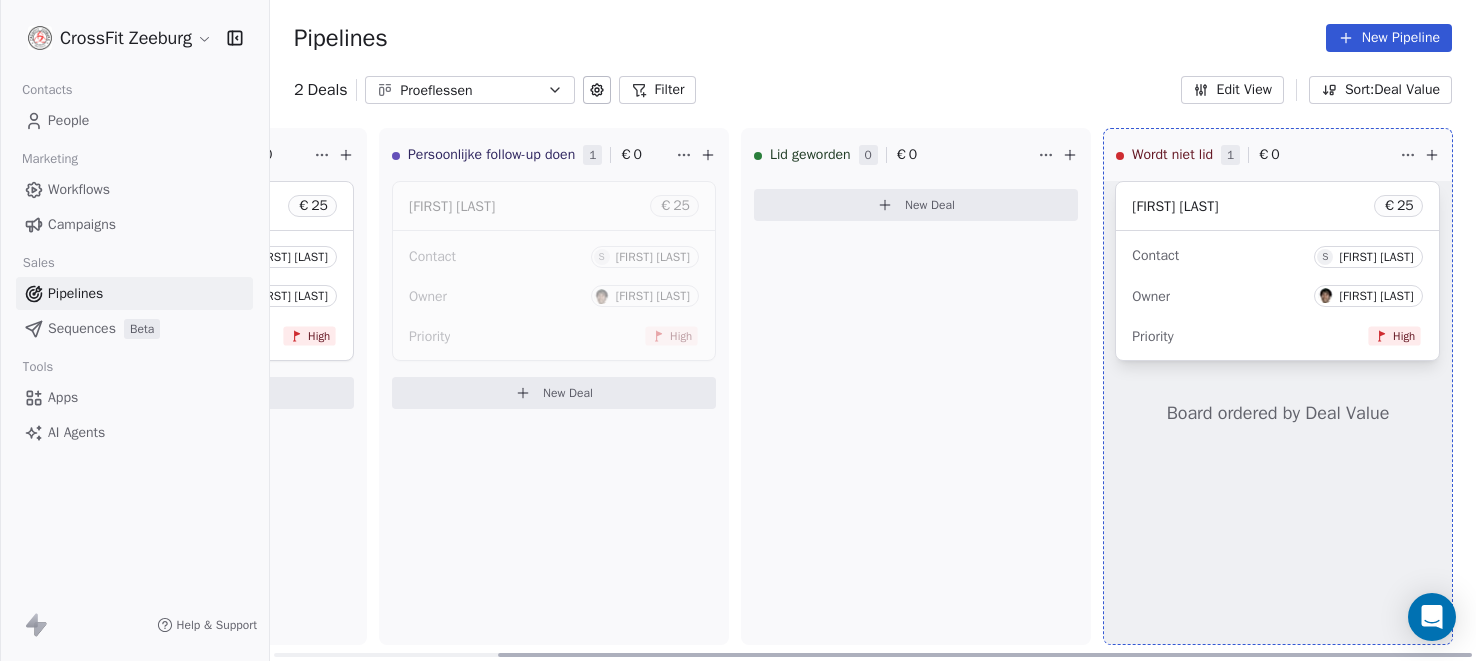 drag, startPoint x: 536, startPoint y: 211, endPoint x: 1285, endPoint y: 286, distance: 752.74567 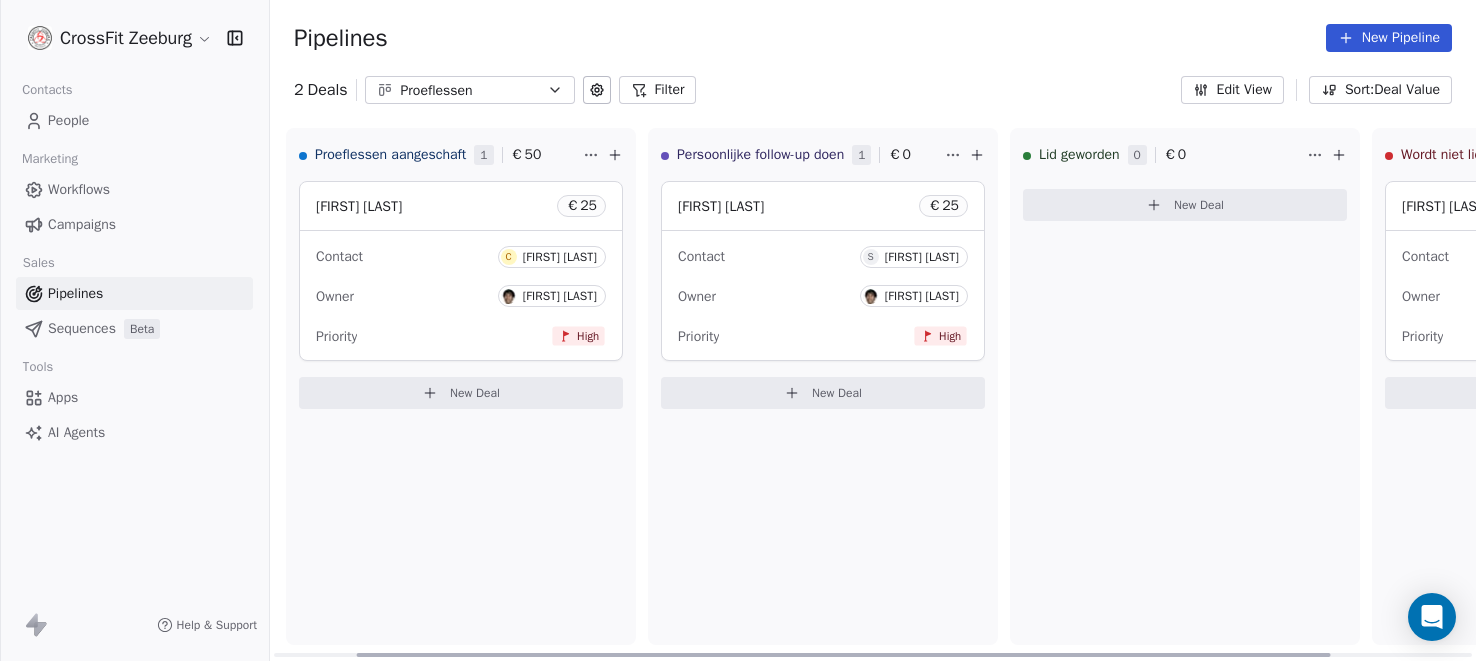 scroll, scrollTop: 0, scrollLeft: 0, axis: both 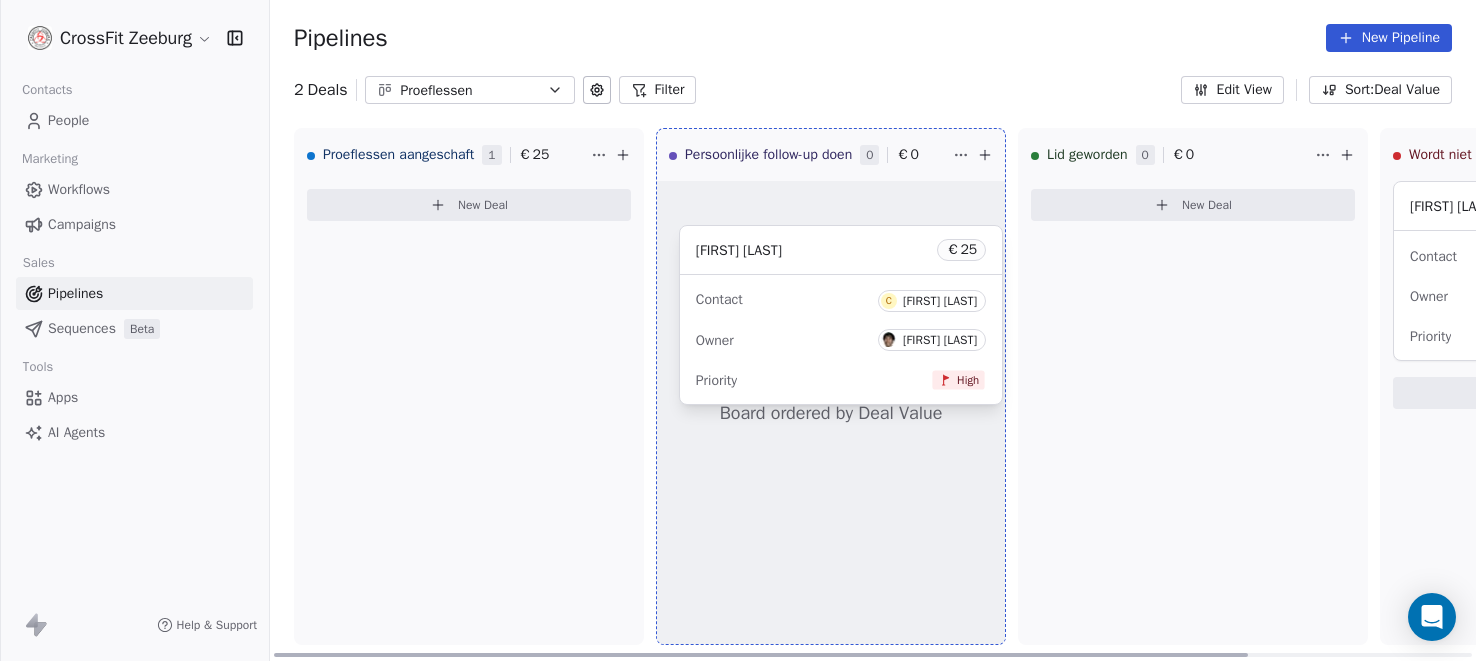 drag, startPoint x: 388, startPoint y: 205, endPoint x: 745, endPoint y: 247, distance: 359.4621 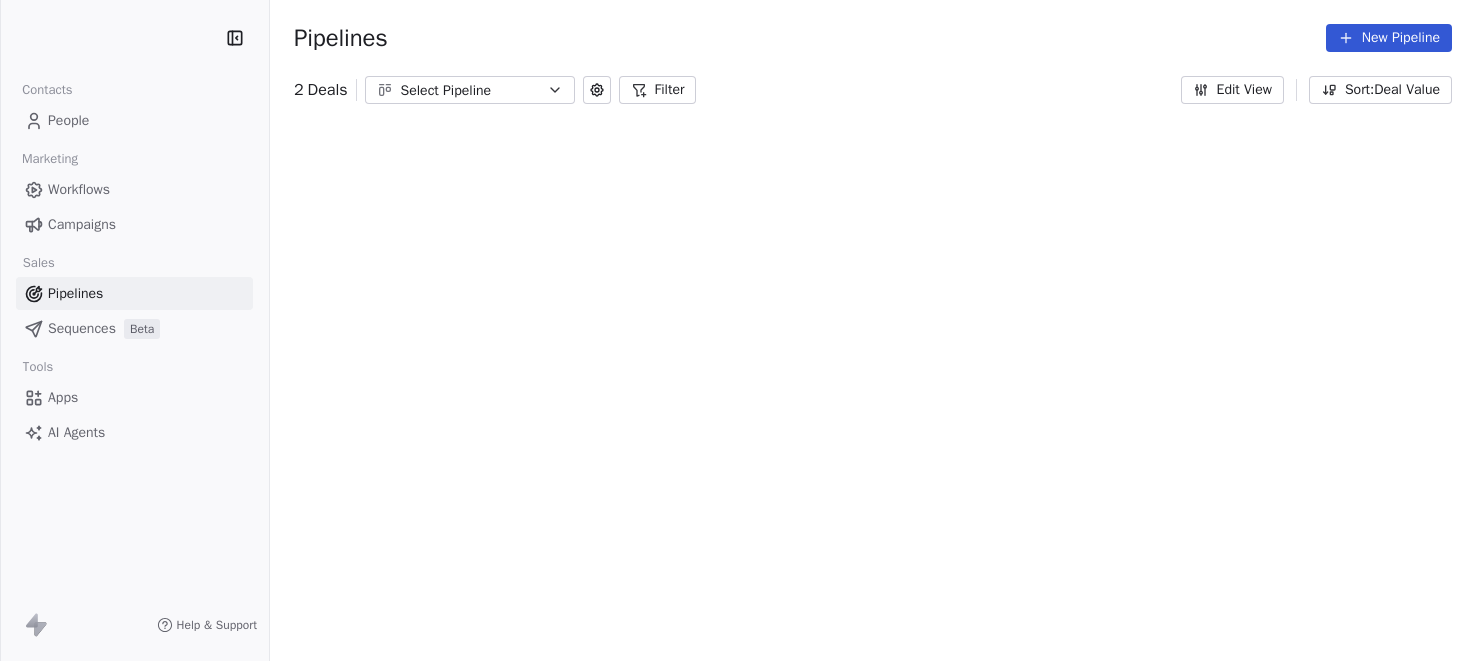 scroll, scrollTop: 0, scrollLeft: 0, axis: both 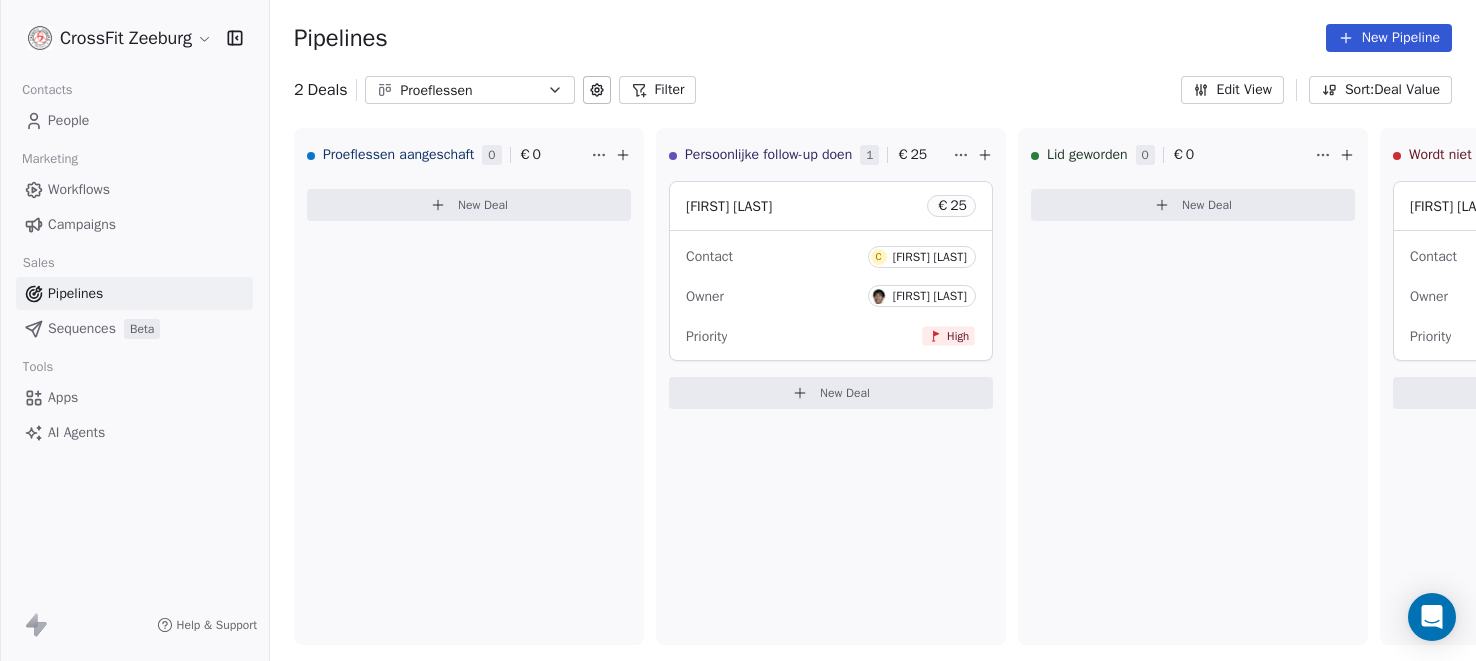 click on "People" at bounding box center (68, 120) 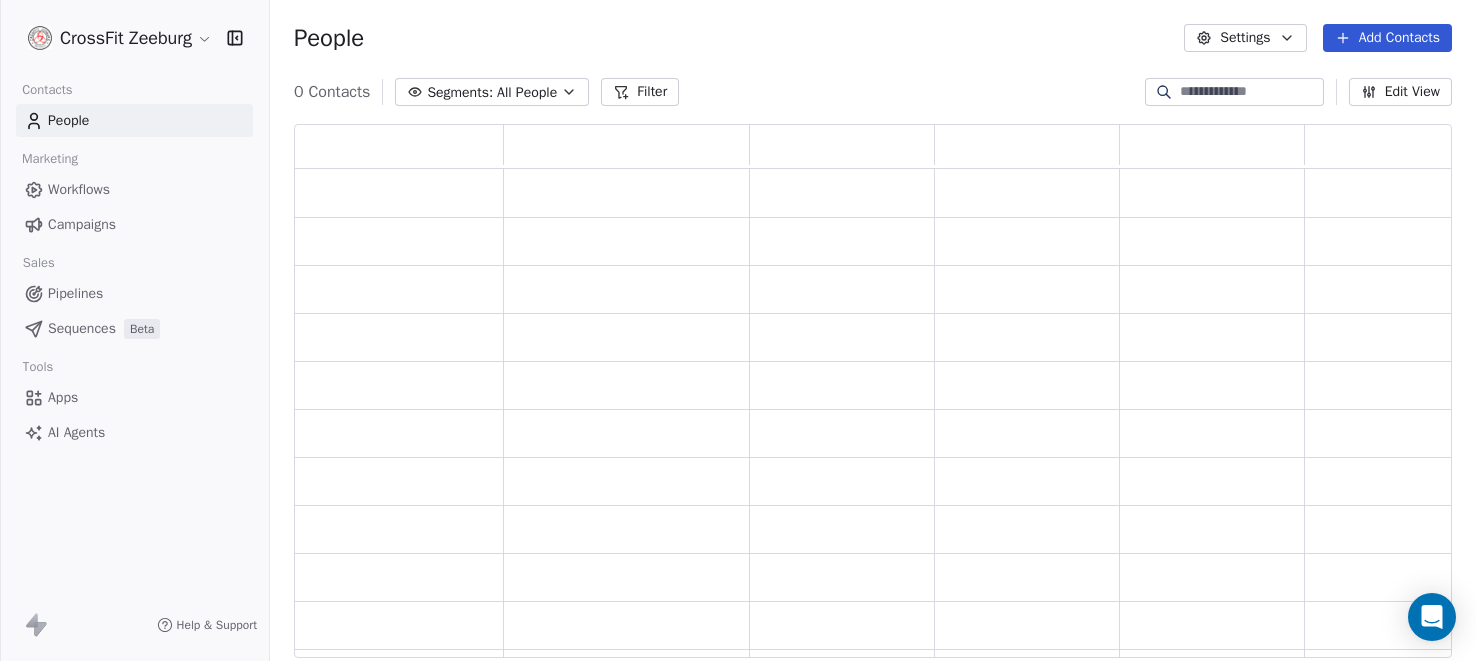 scroll, scrollTop: 0, scrollLeft: 0, axis: both 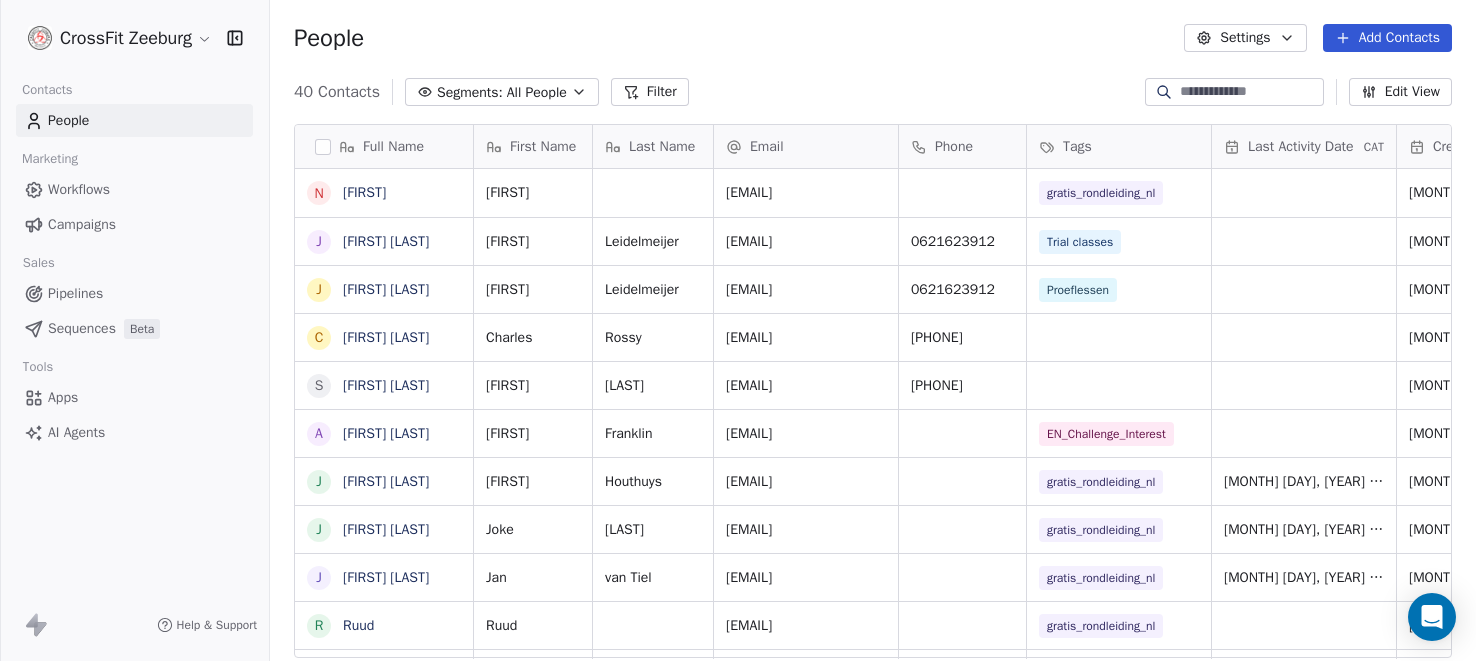 click at bounding box center [1250, 92] 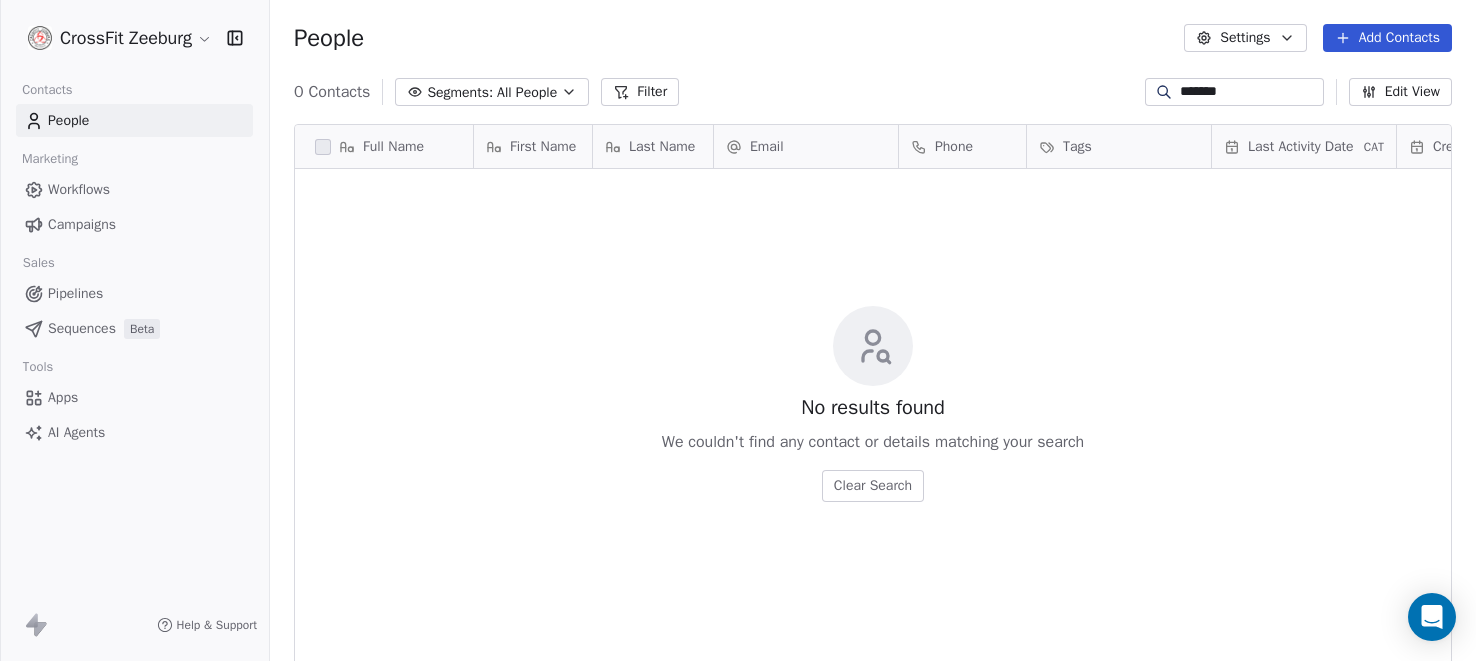 scroll, scrollTop: 0, scrollLeft: 0, axis: both 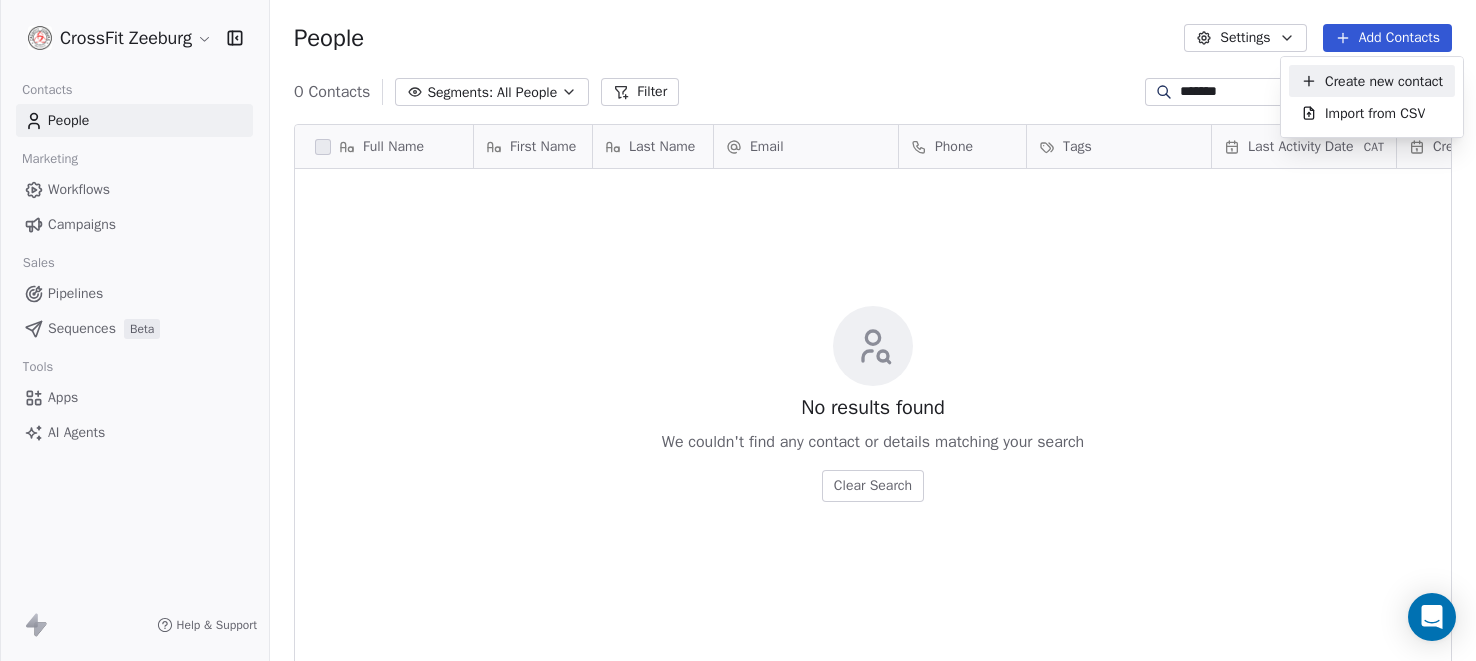 click on "Create new contact" at bounding box center (1384, 81) 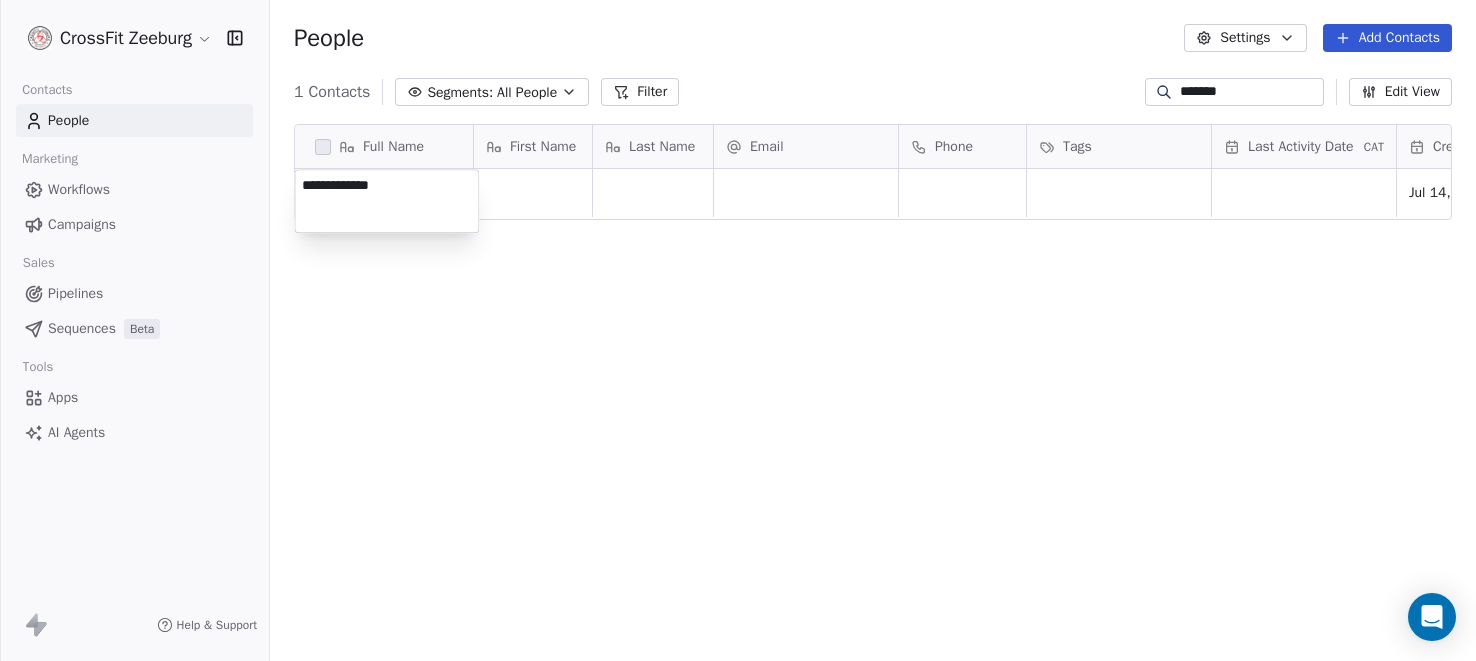 type on "**********" 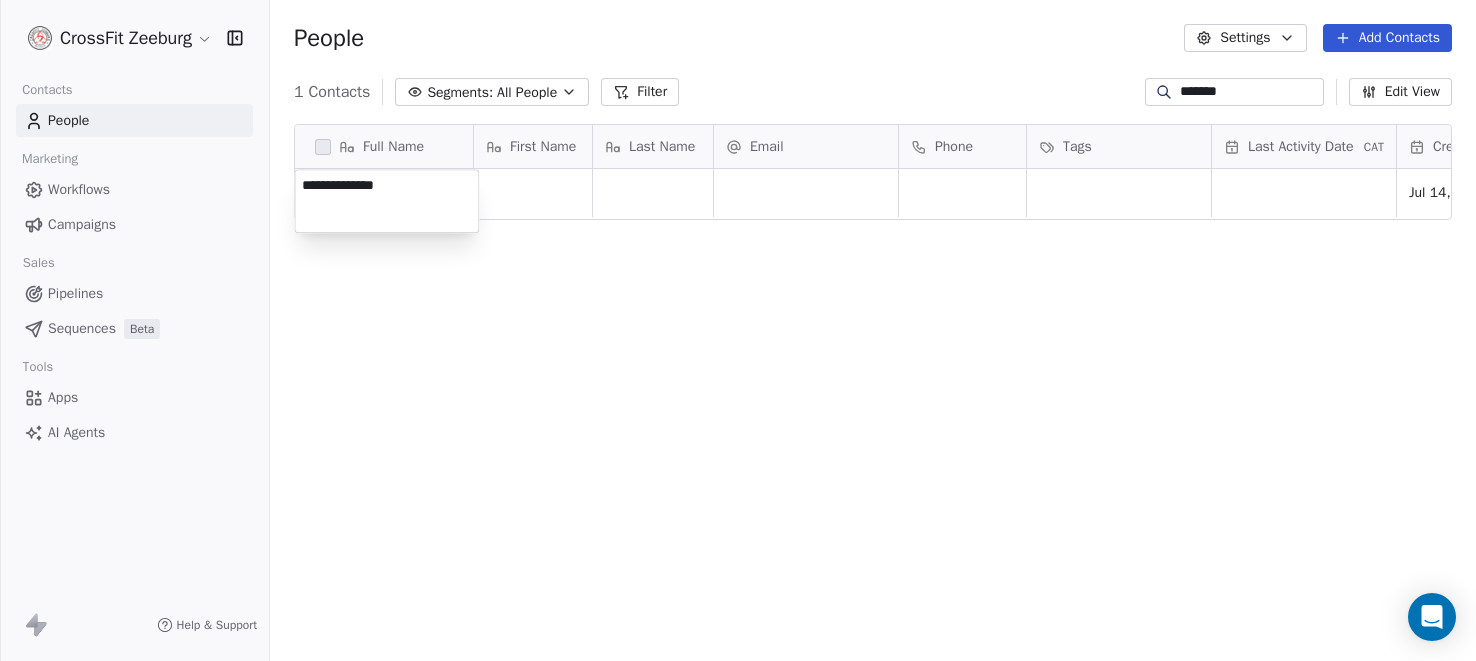 click on "**********" at bounding box center [738, 330] 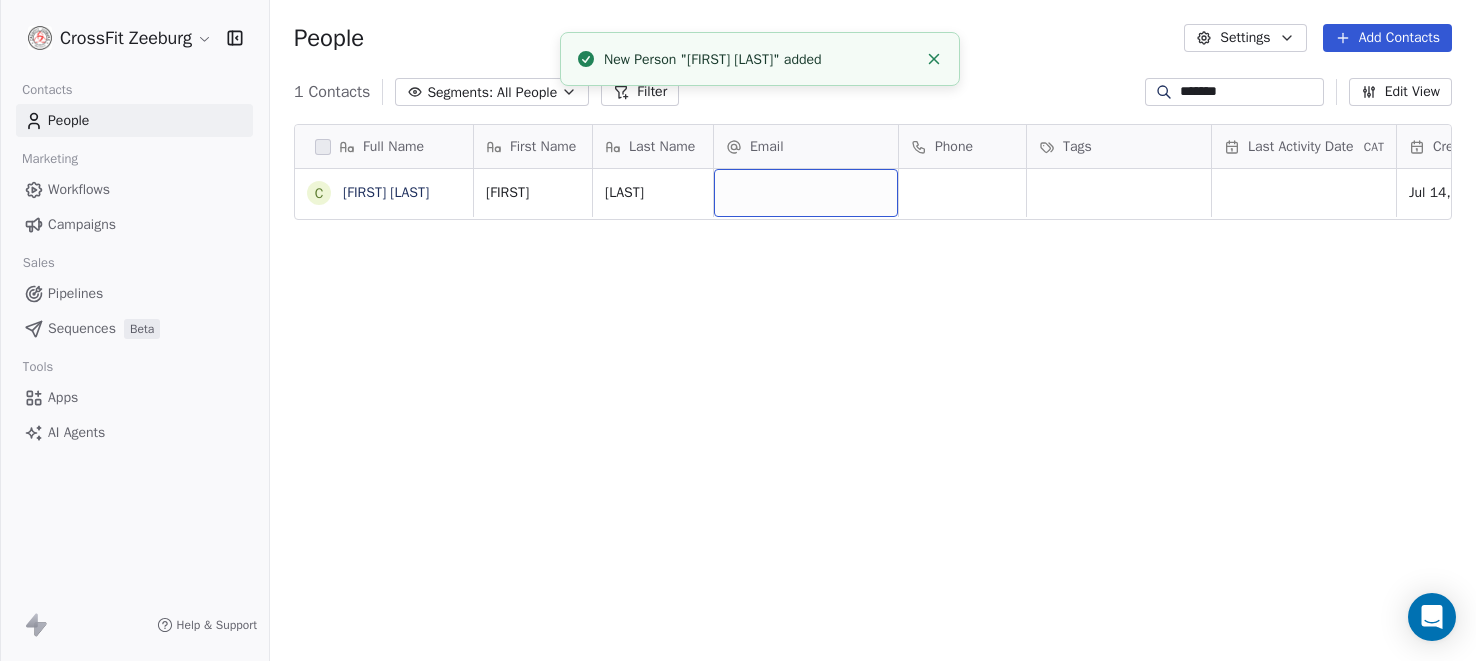 click at bounding box center [806, 193] 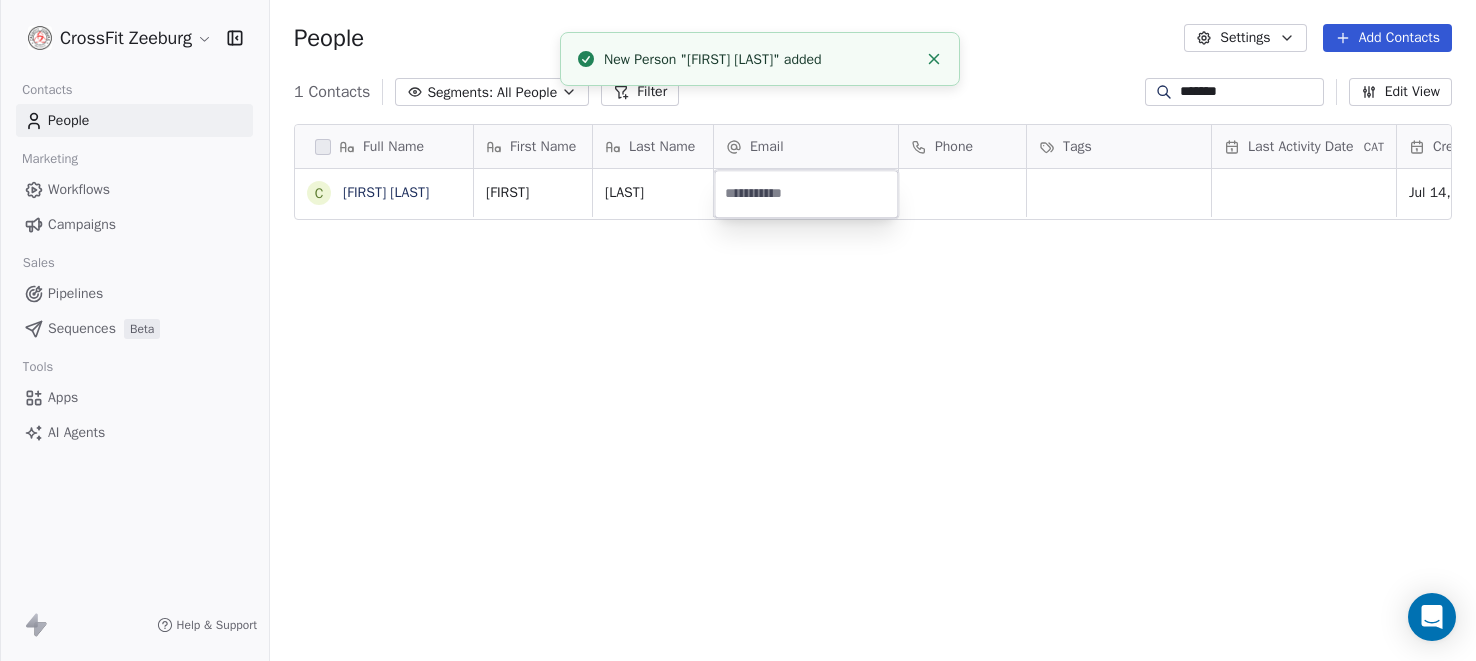 type on "**********" 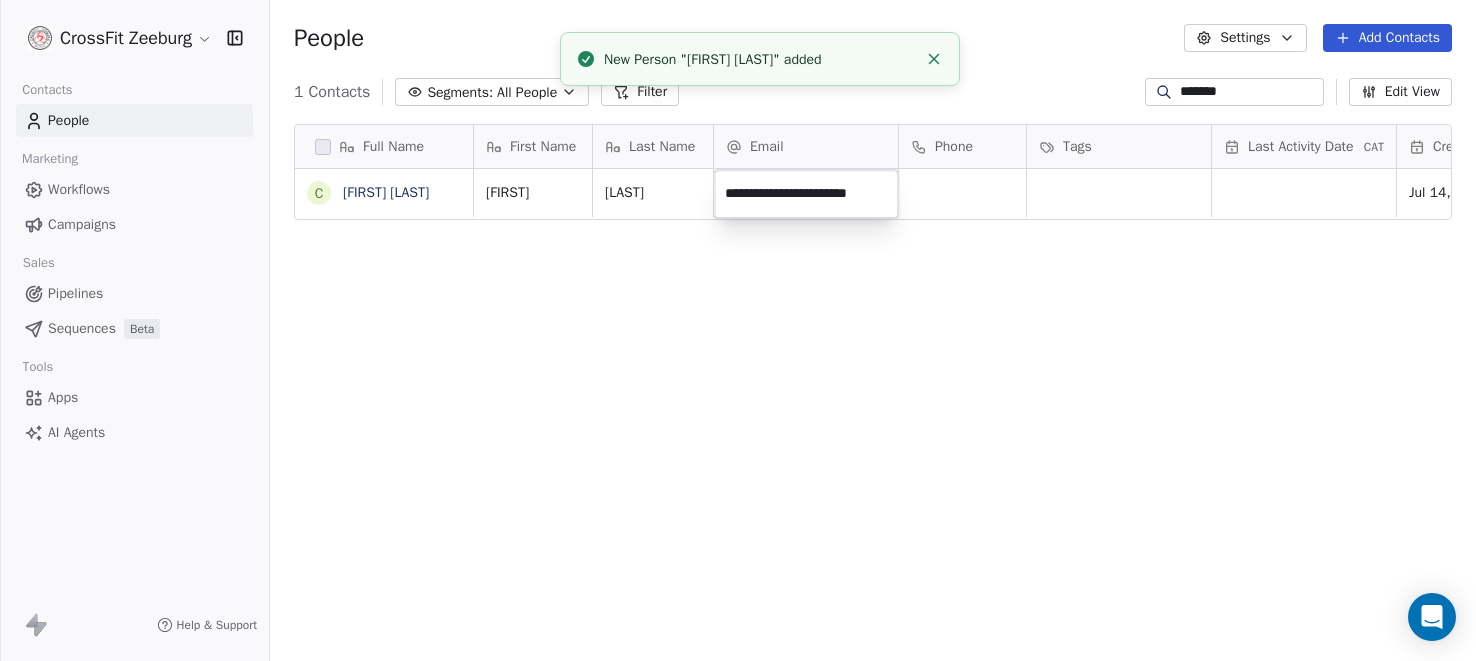 scroll, scrollTop: 0, scrollLeft: 9, axis: horizontal 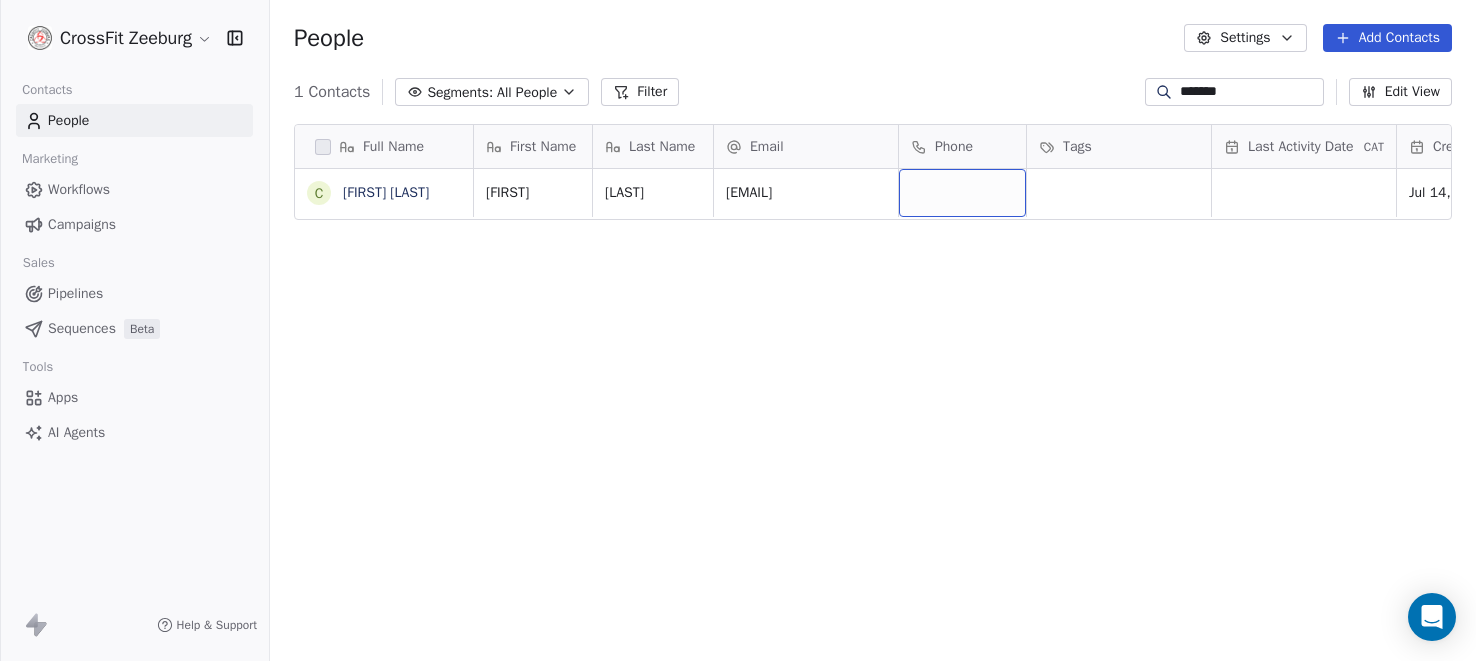 click at bounding box center (962, 193) 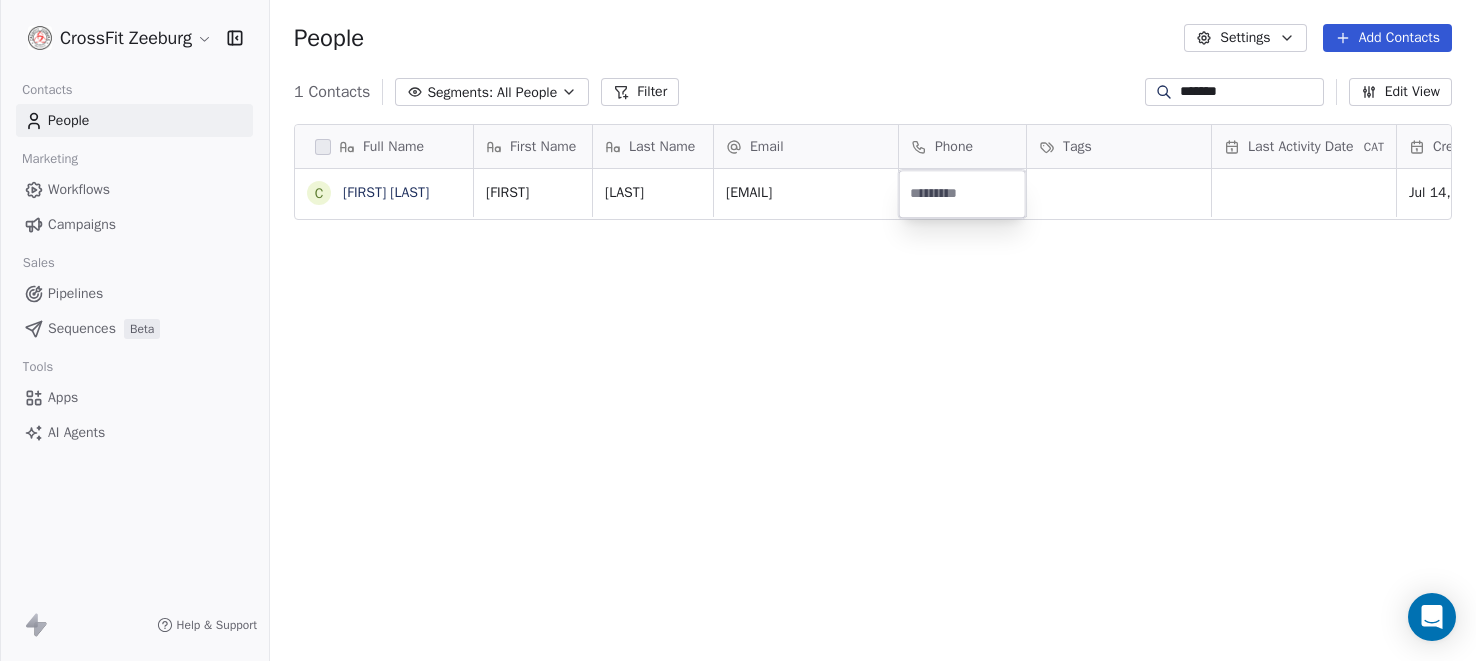 type on "**********" 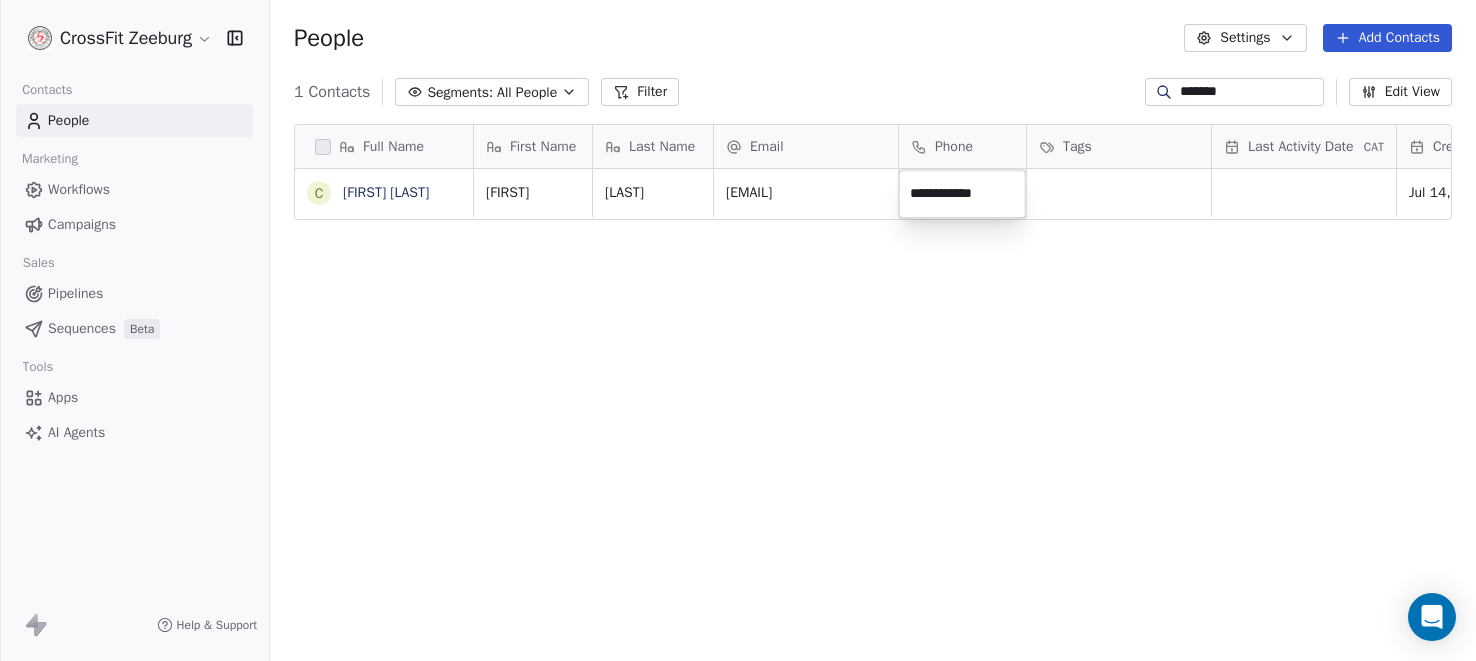 click on "**********" at bounding box center (738, 330) 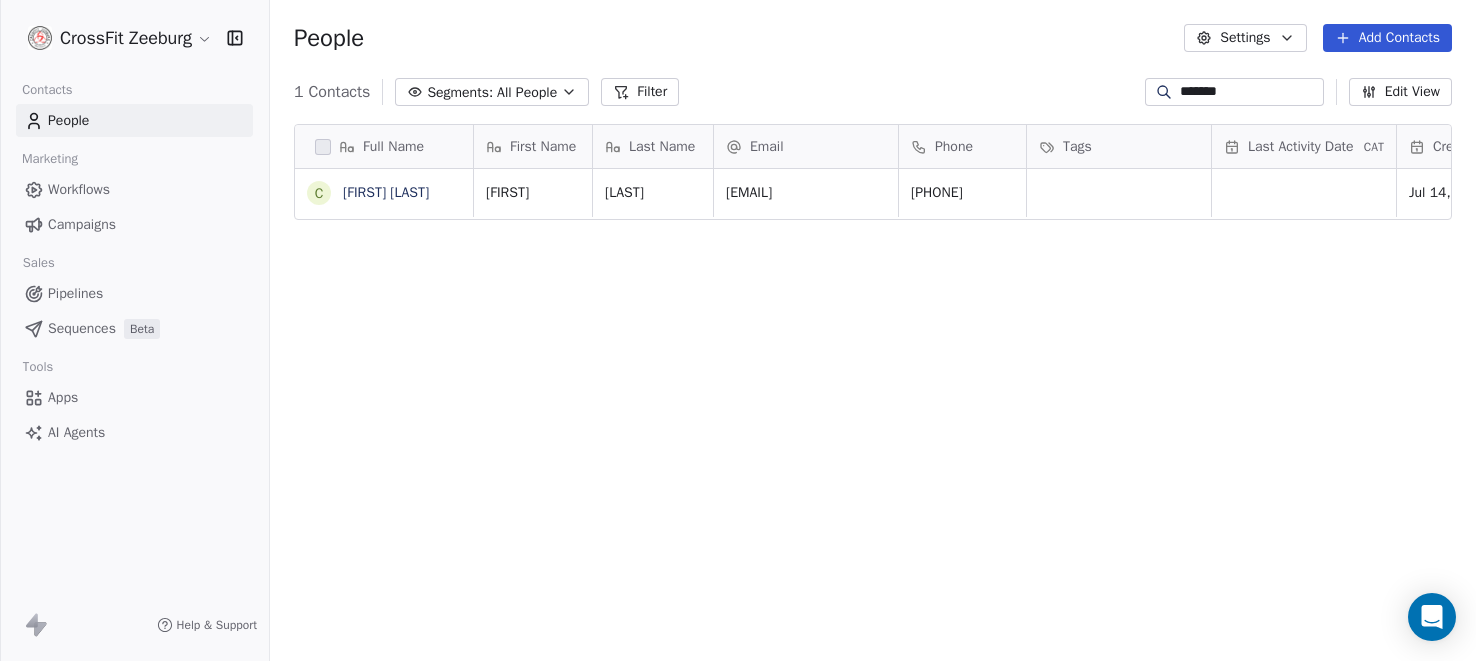 click on "Pipelines" at bounding box center (75, 293) 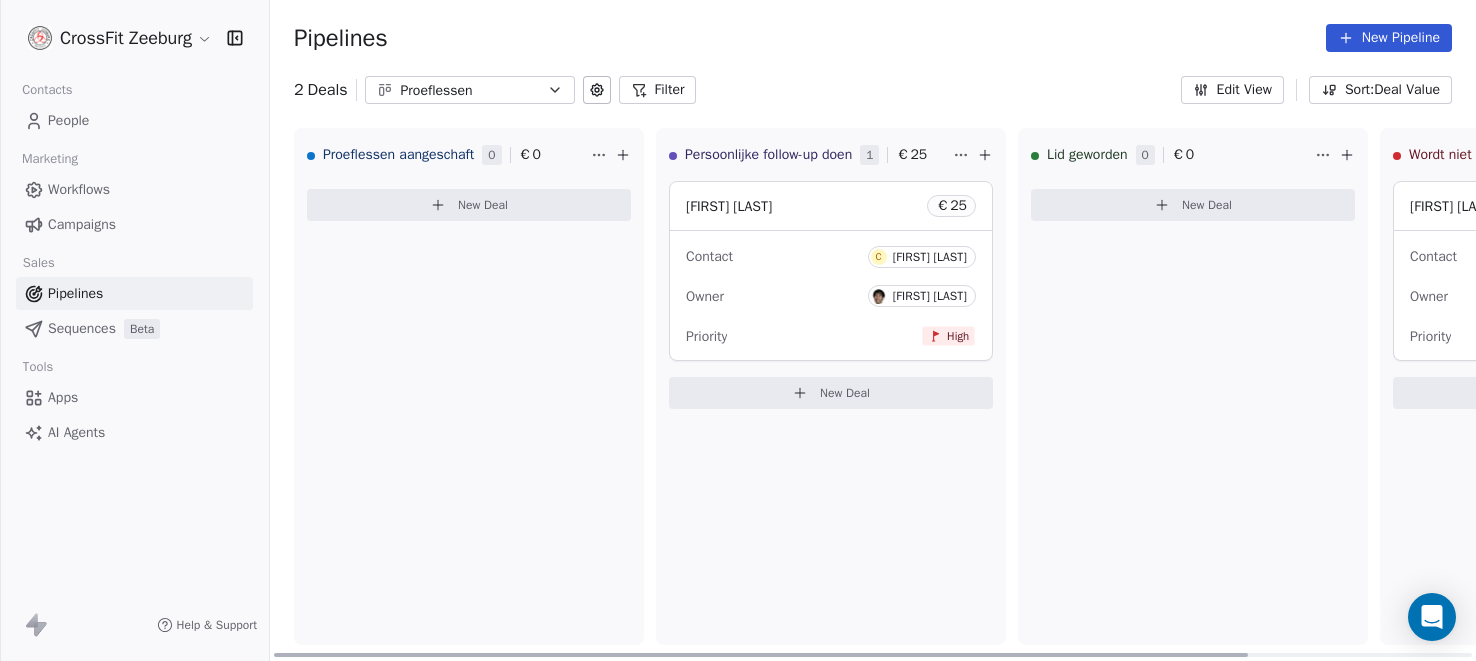click on "New Deal" at bounding box center [831, 393] 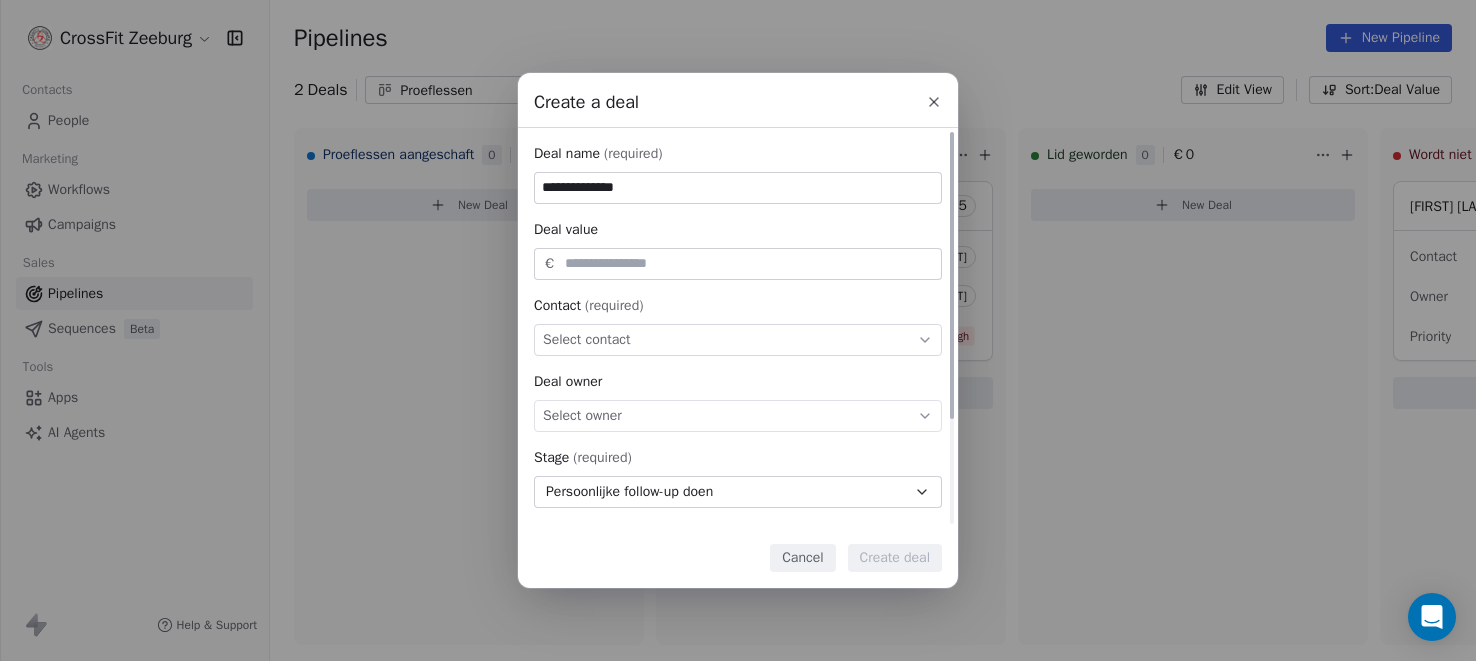 type on "**********" 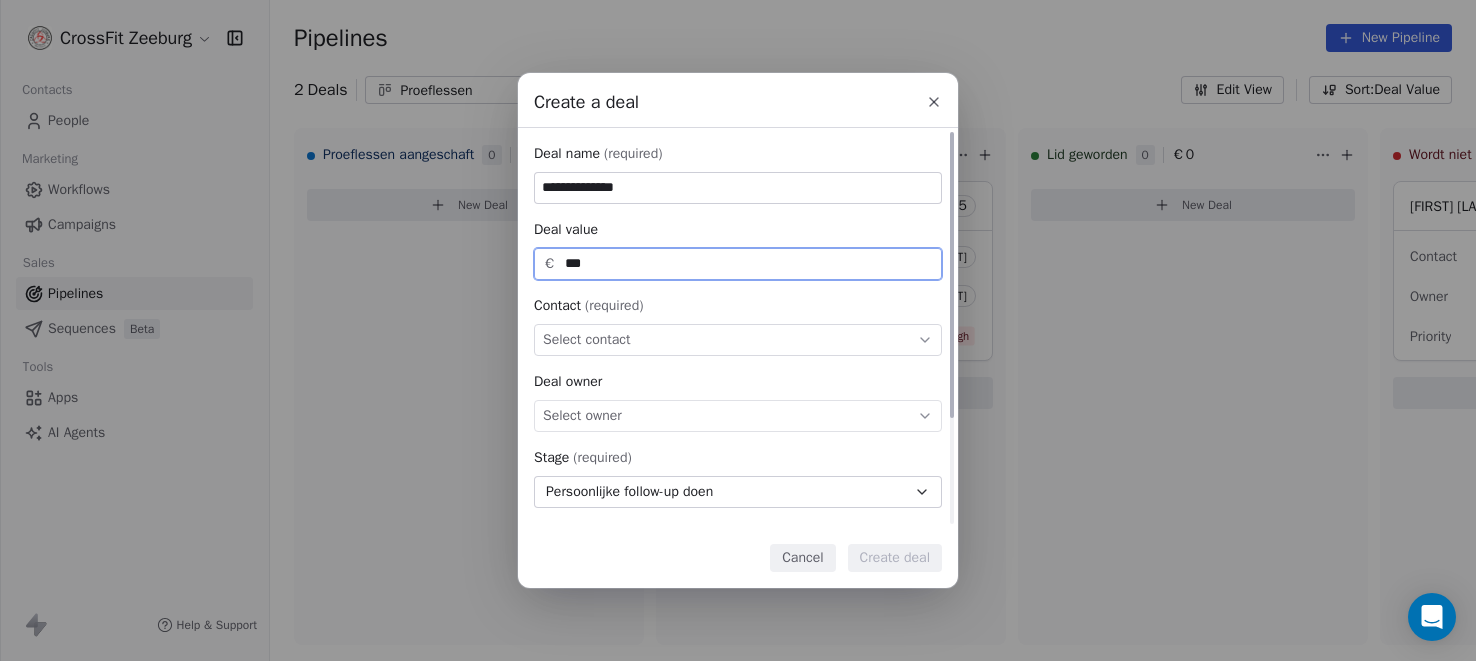 type on "***" 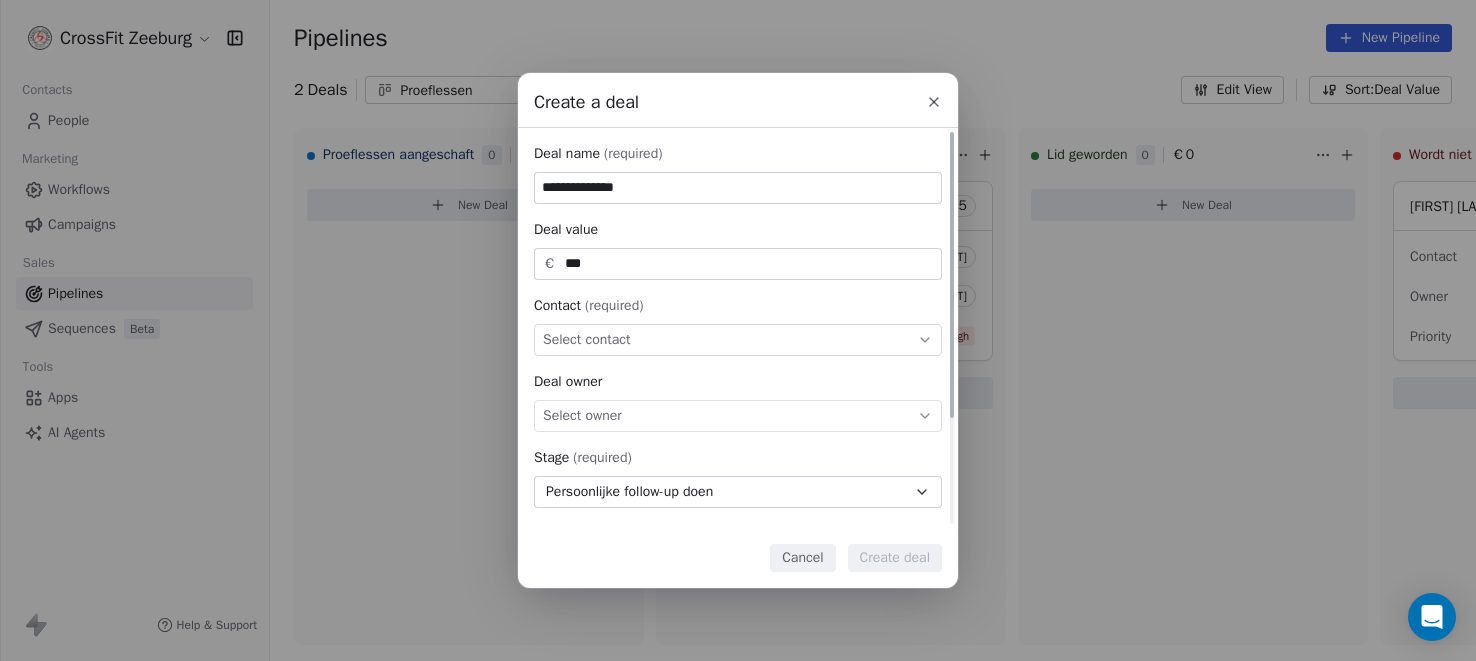click on "Select contact" at bounding box center [738, 340] 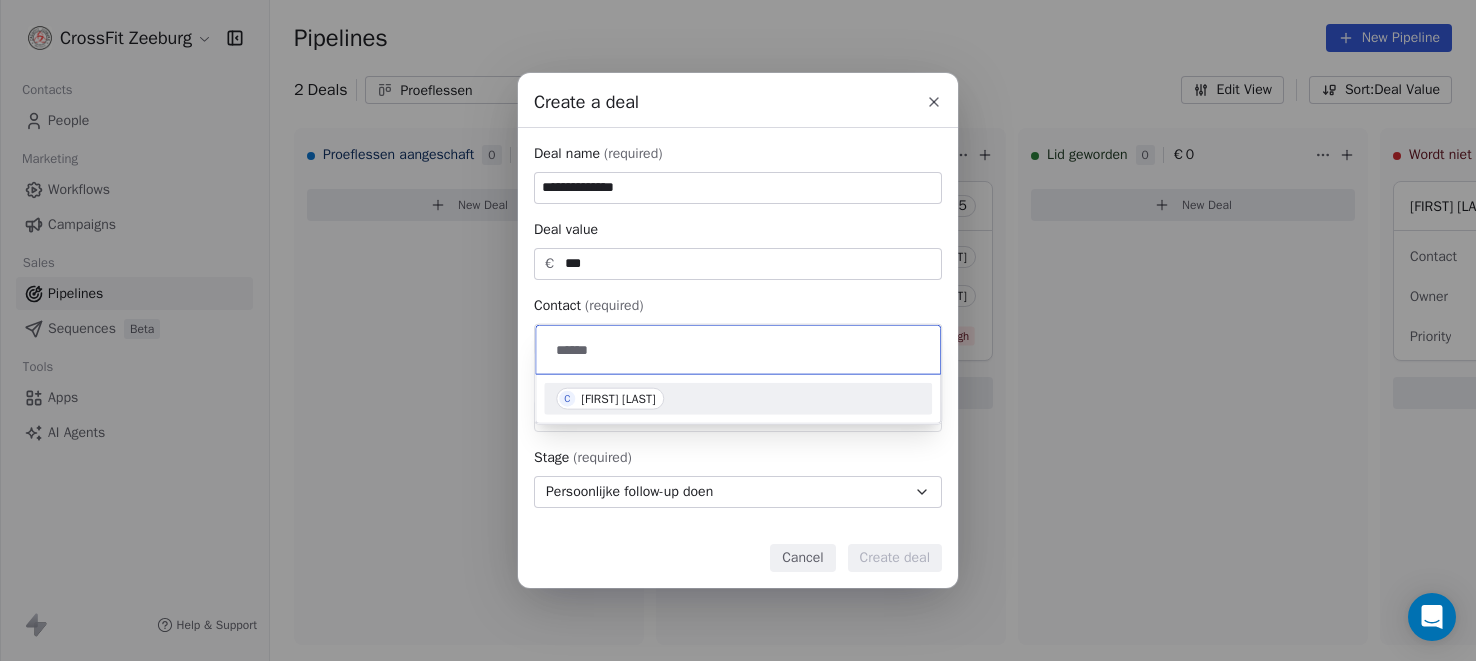 type on "******" 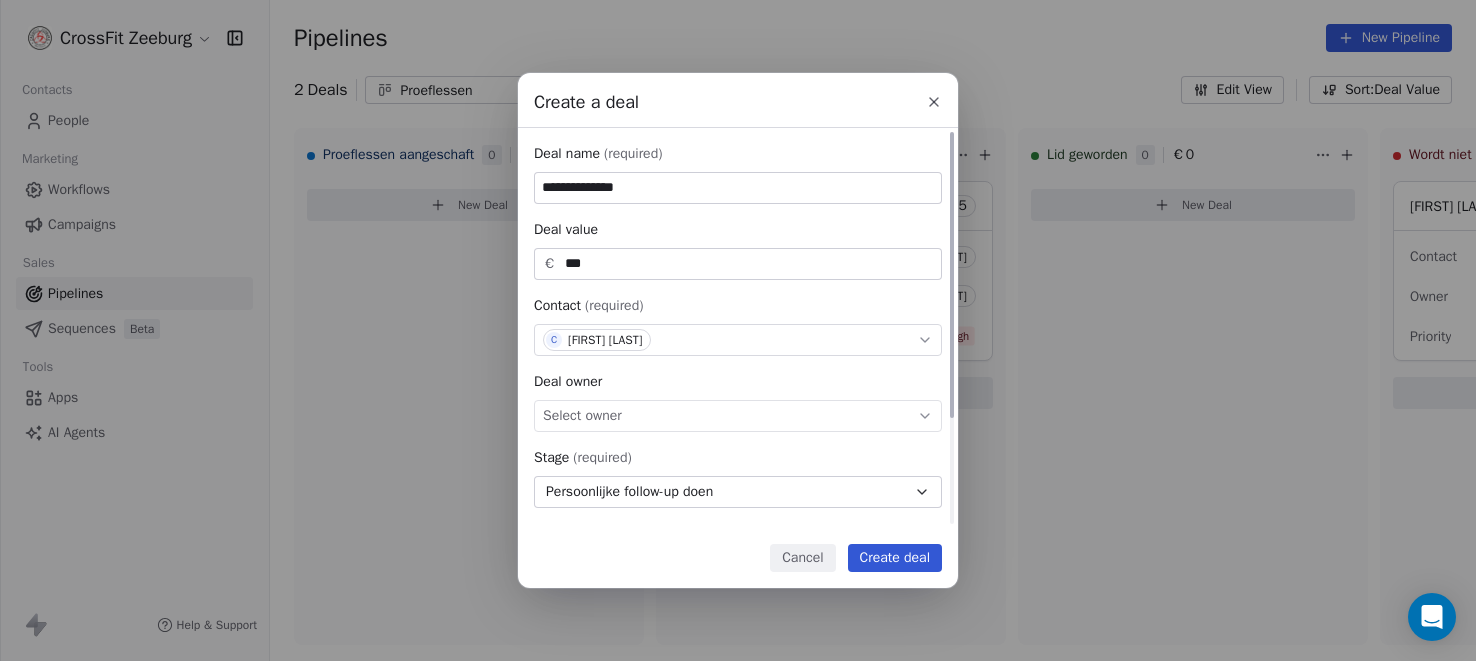 click on "Select owner" at bounding box center (738, 416) 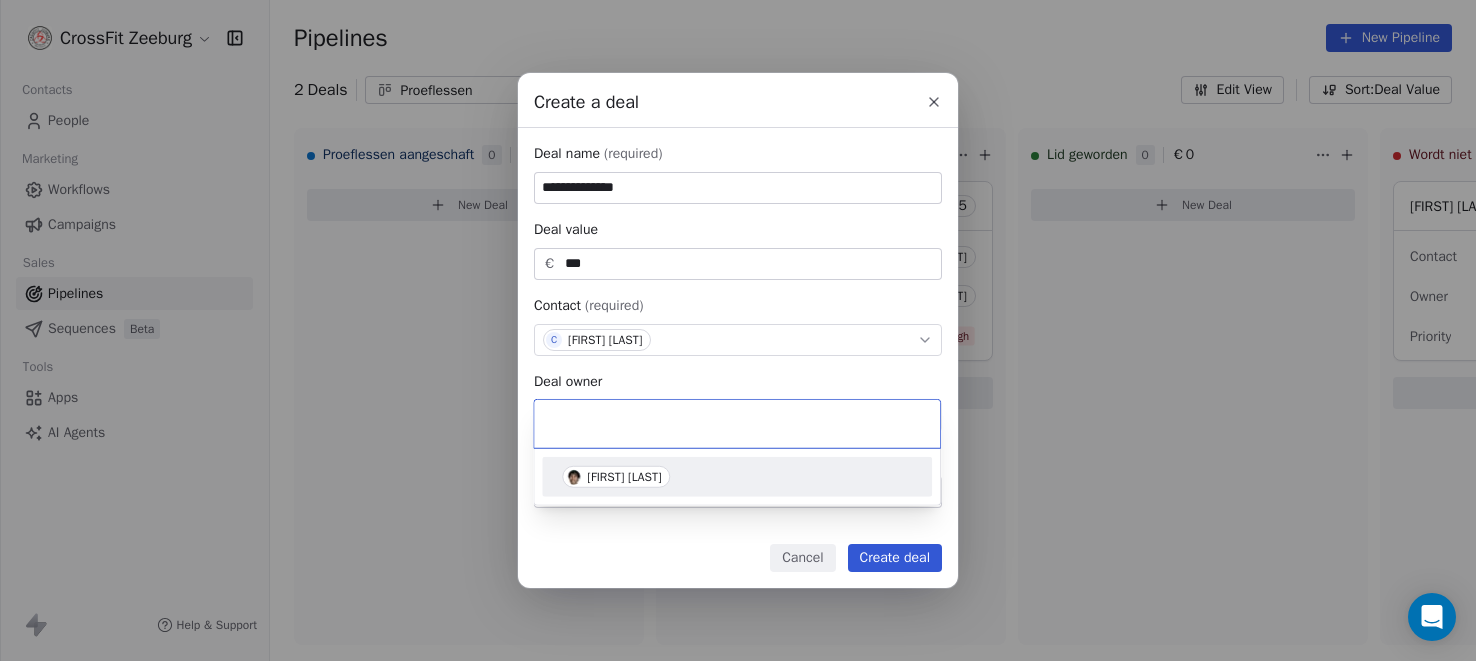 click on "[FIRST] [LAST]" at bounding box center (616, 477) 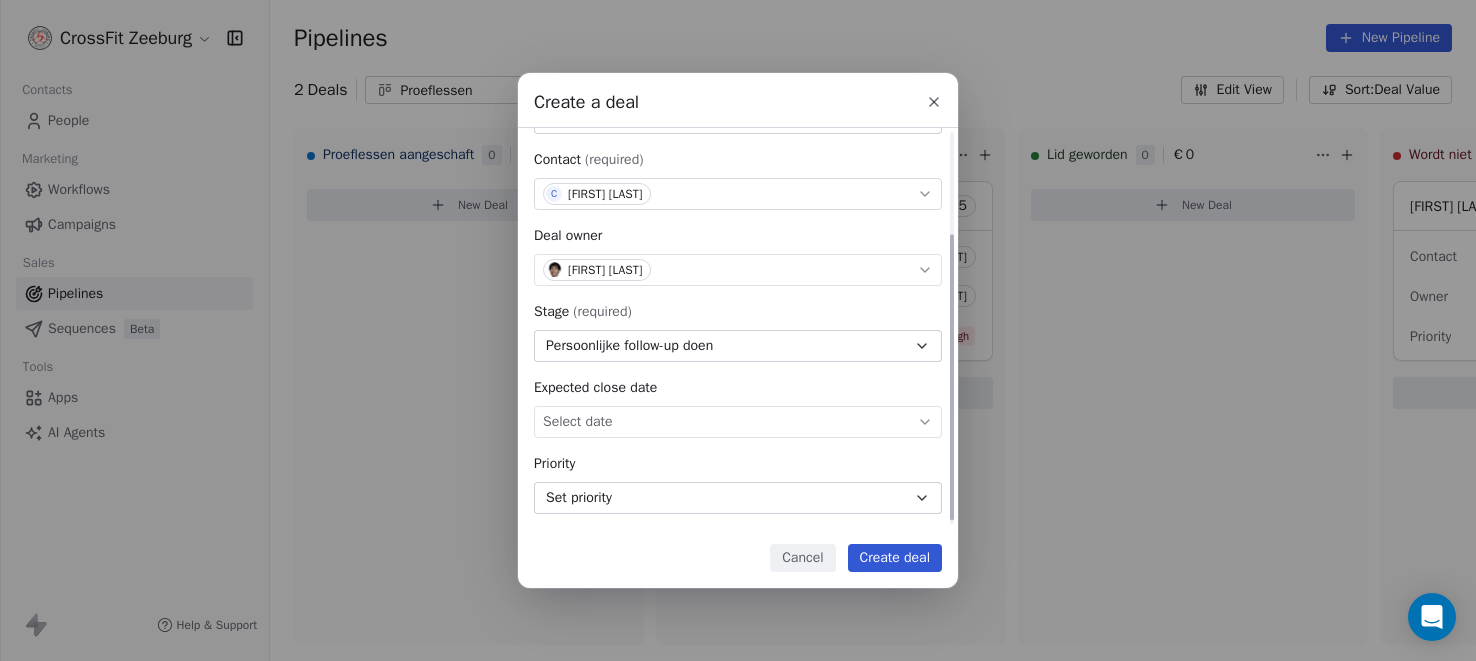 scroll, scrollTop: 147, scrollLeft: 0, axis: vertical 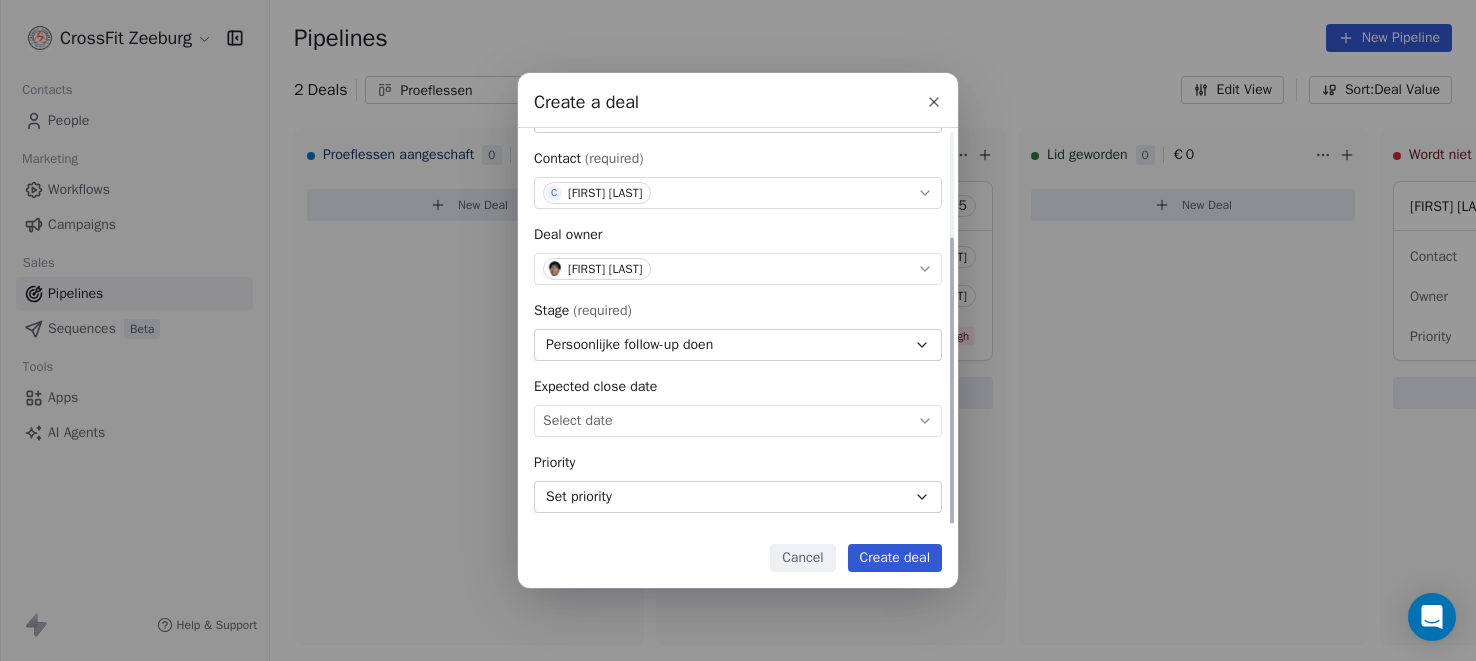 click on "**********" at bounding box center [738, 330] 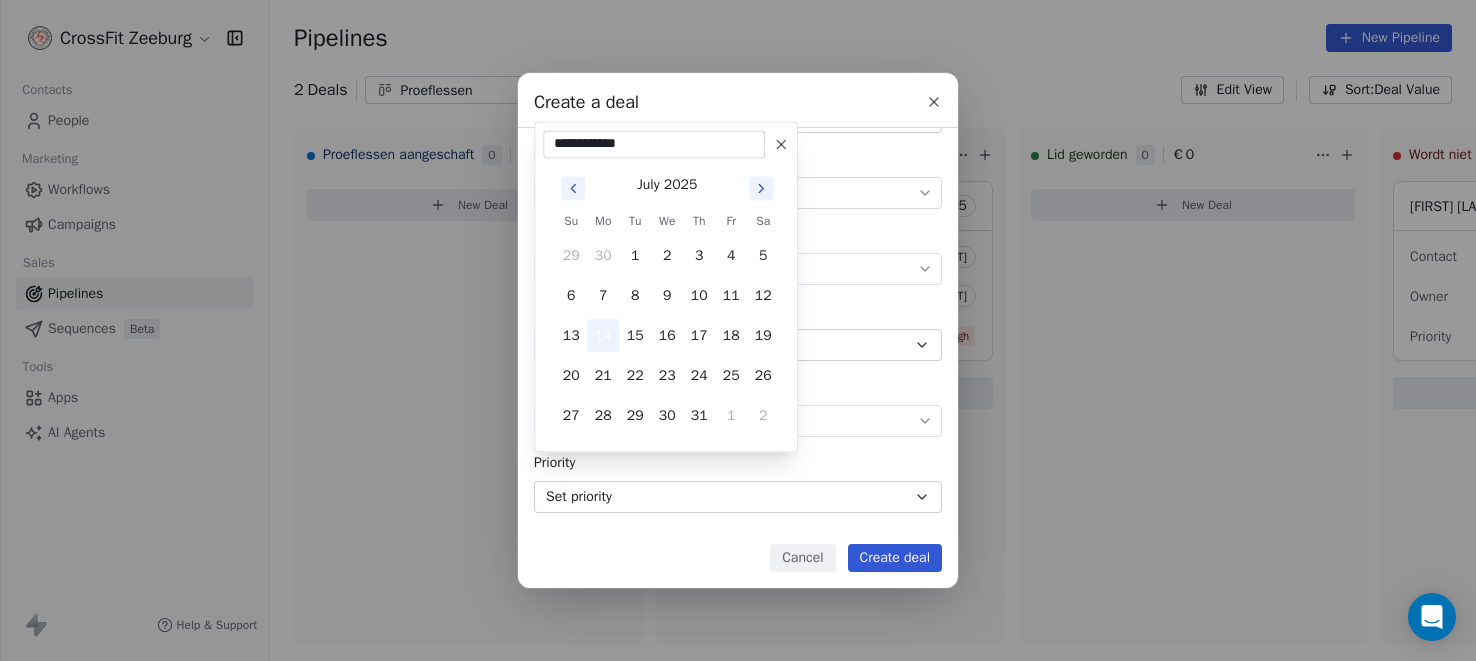 click on "14" at bounding box center [603, 335] 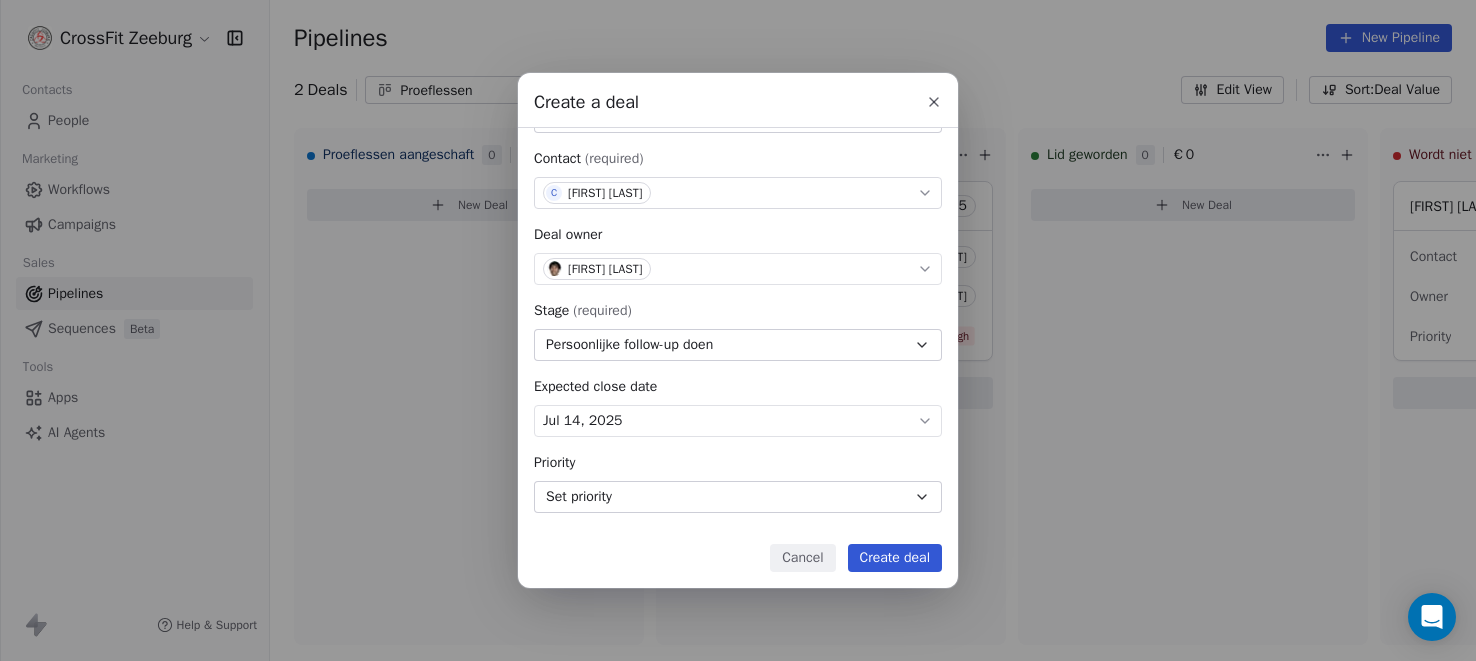 click on "Create deal" at bounding box center (895, 558) 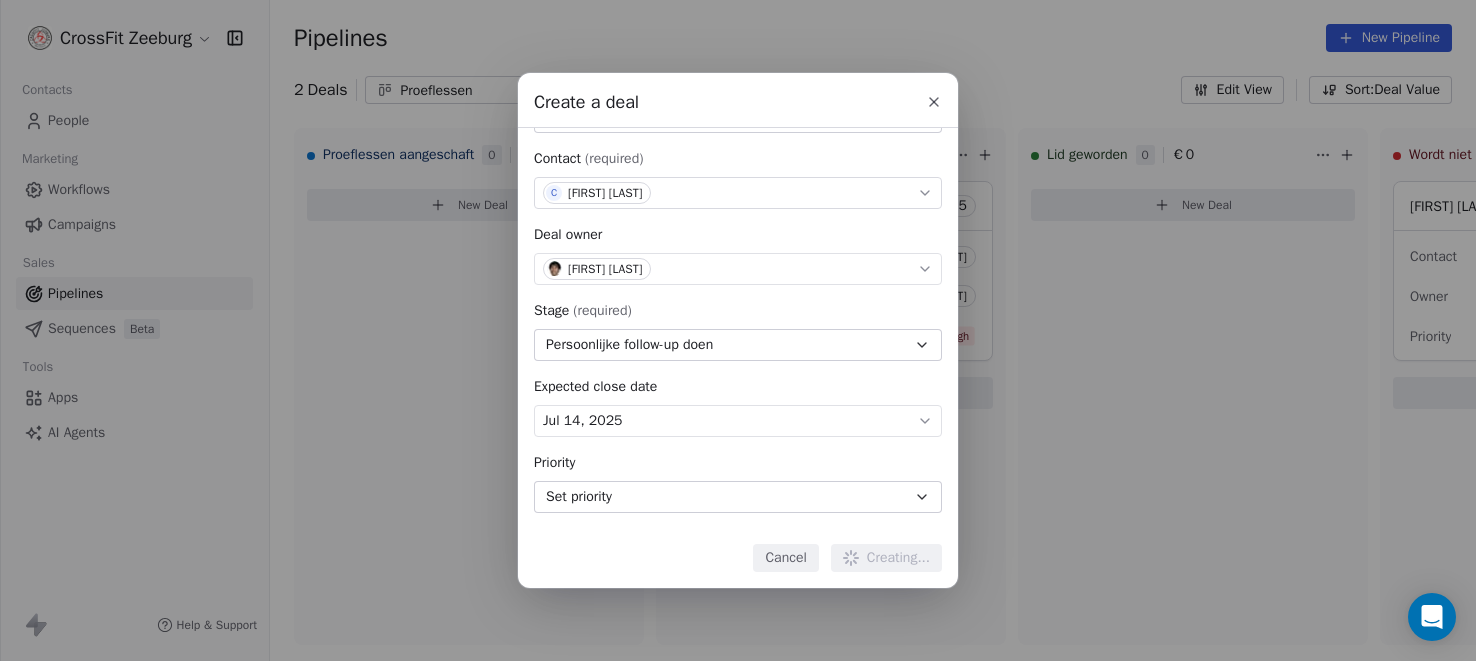 type 